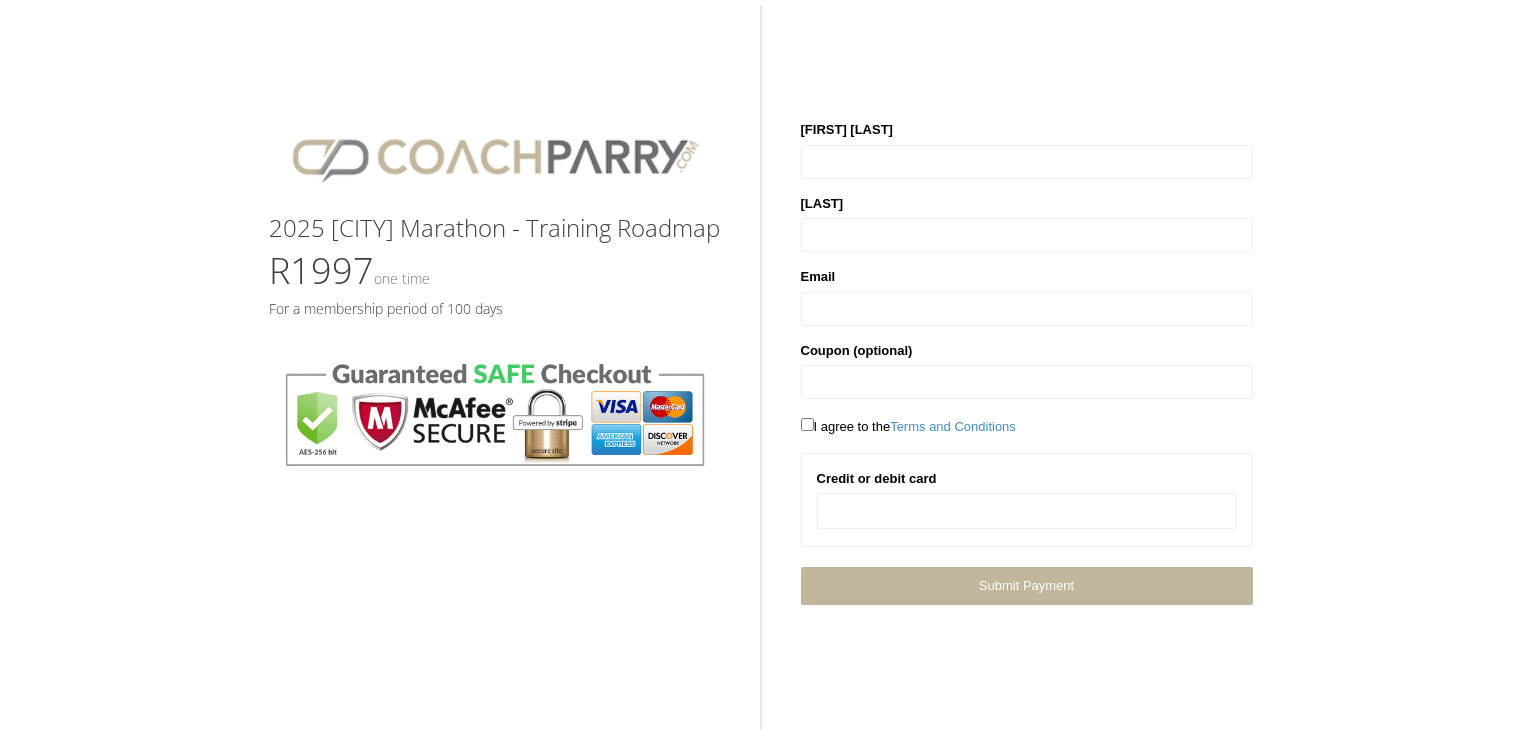 scroll, scrollTop: 0, scrollLeft: 0, axis: both 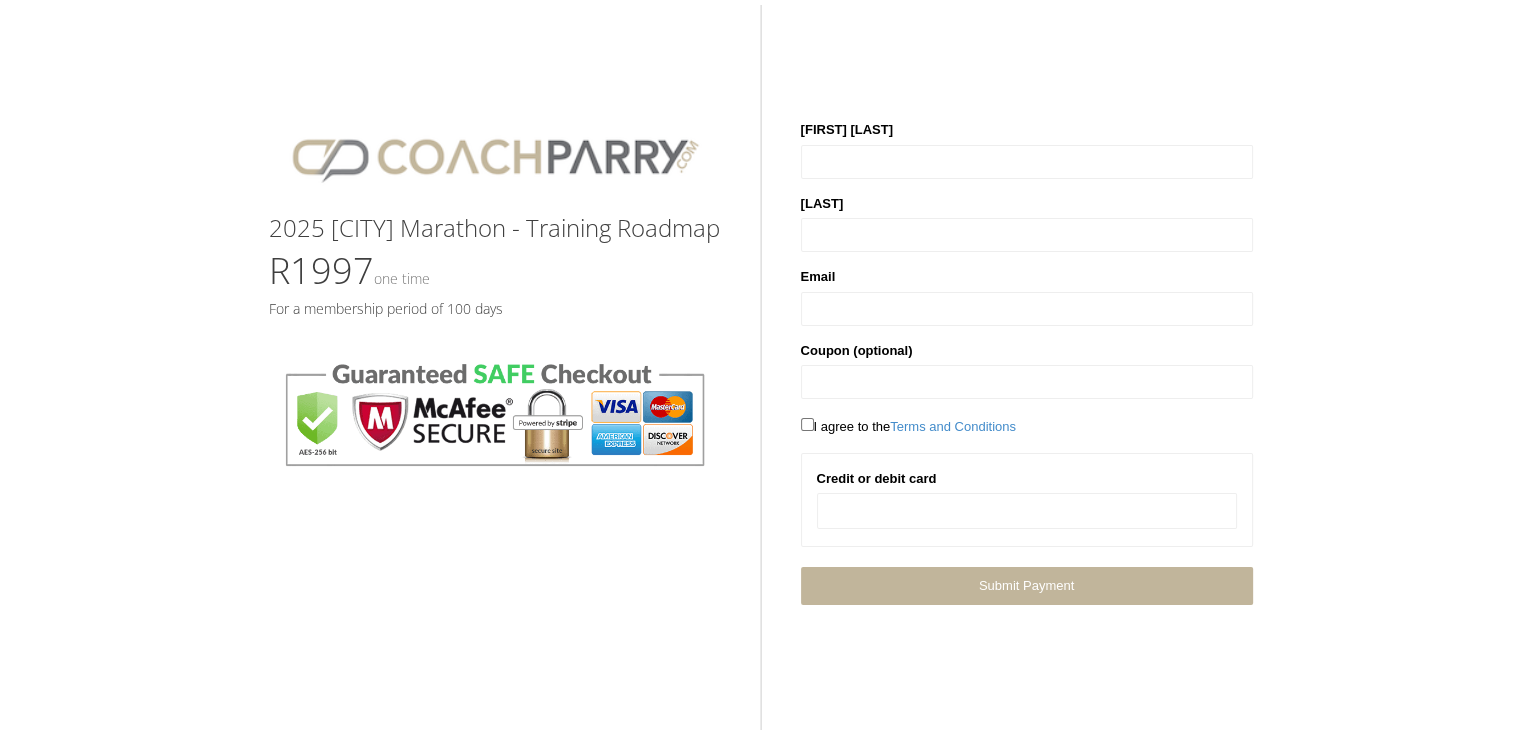 drag, startPoint x: 0, startPoint y: 0, endPoint x: 529, endPoint y: 270, distance: 593.92004 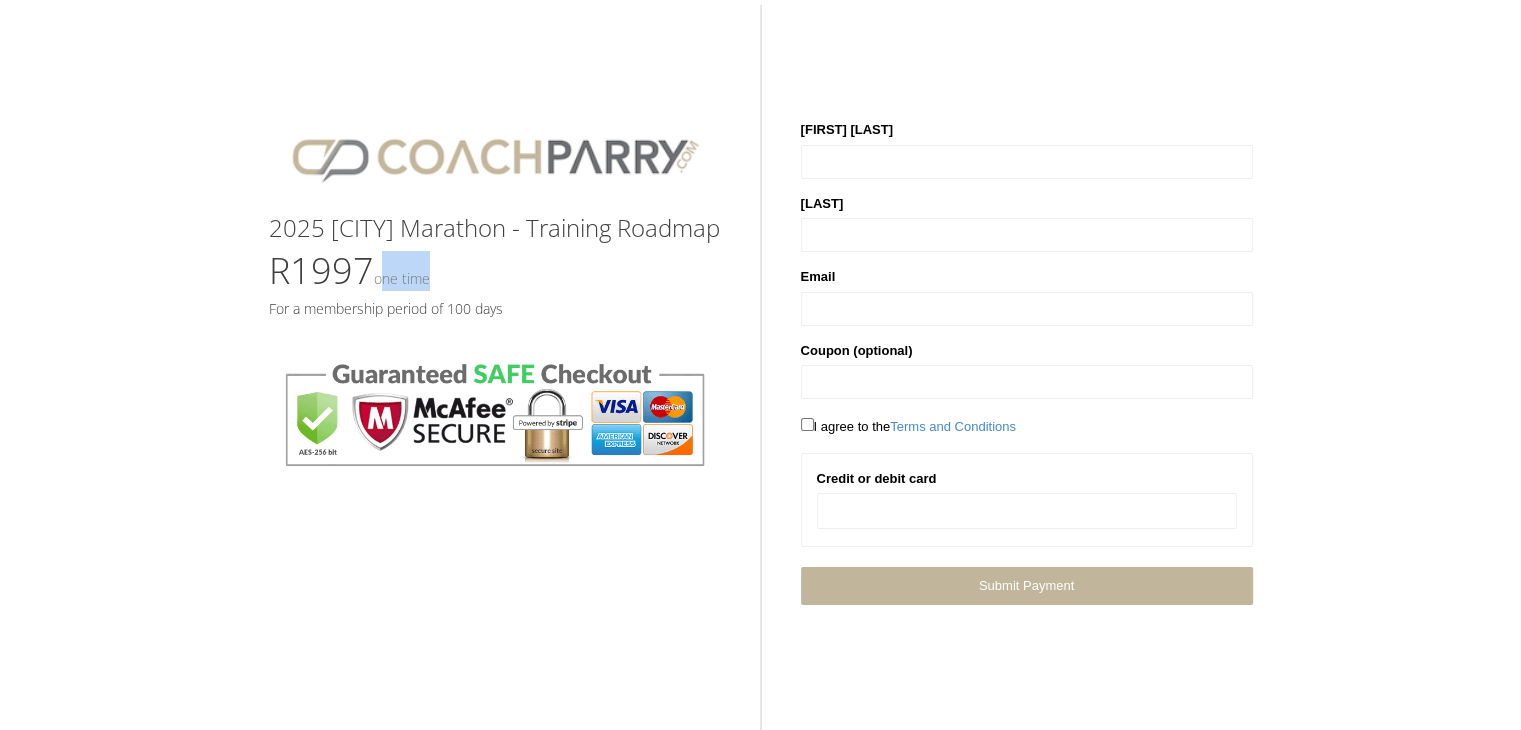 drag, startPoint x: 385, startPoint y: 306, endPoint x: 494, endPoint y: 309, distance: 109.041275 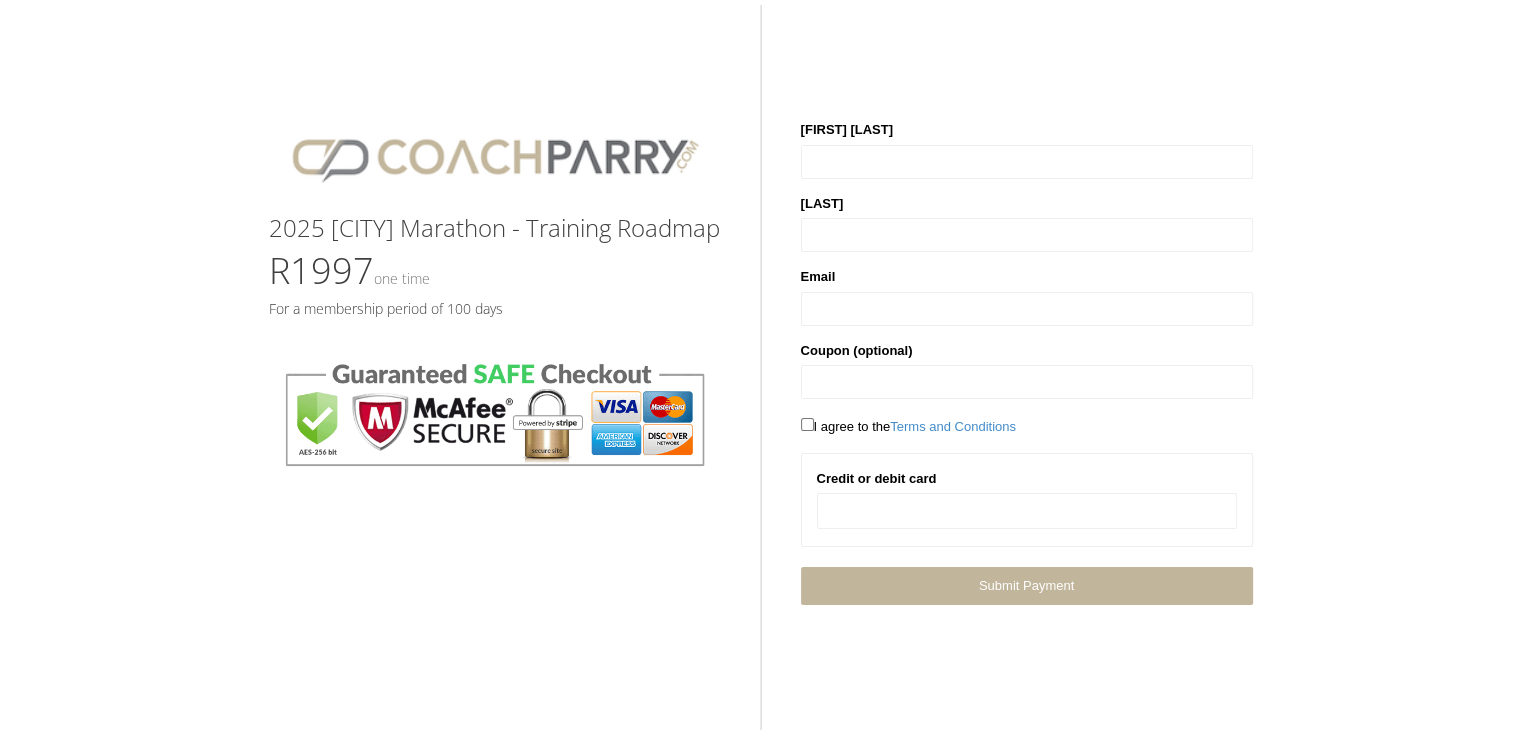 click on "For a membership period of 100 days" at bounding box center [495, 308] 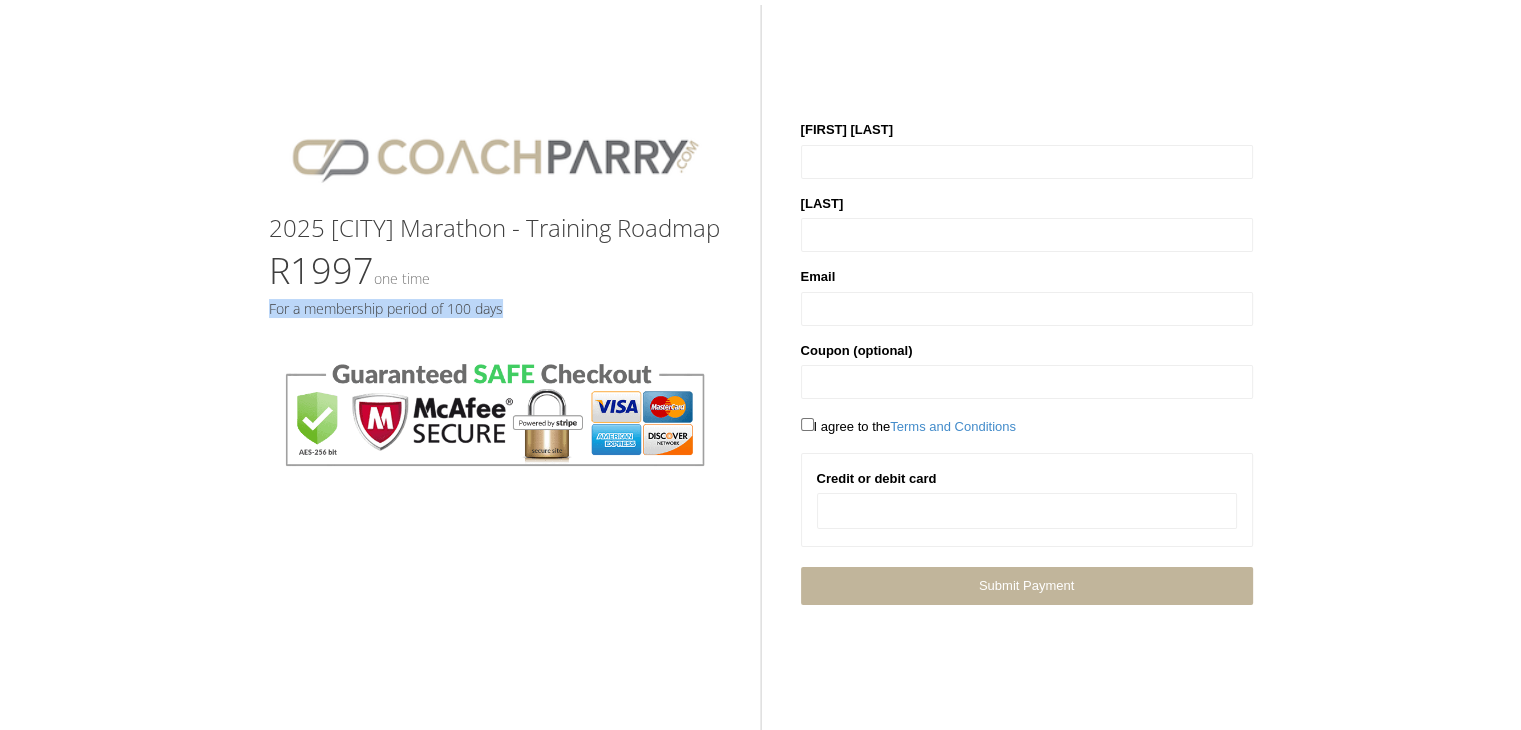 drag, startPoint x: 534, startPoint y: 332, endPoint x: 237, endPoint y: 333, distance: 297.00168 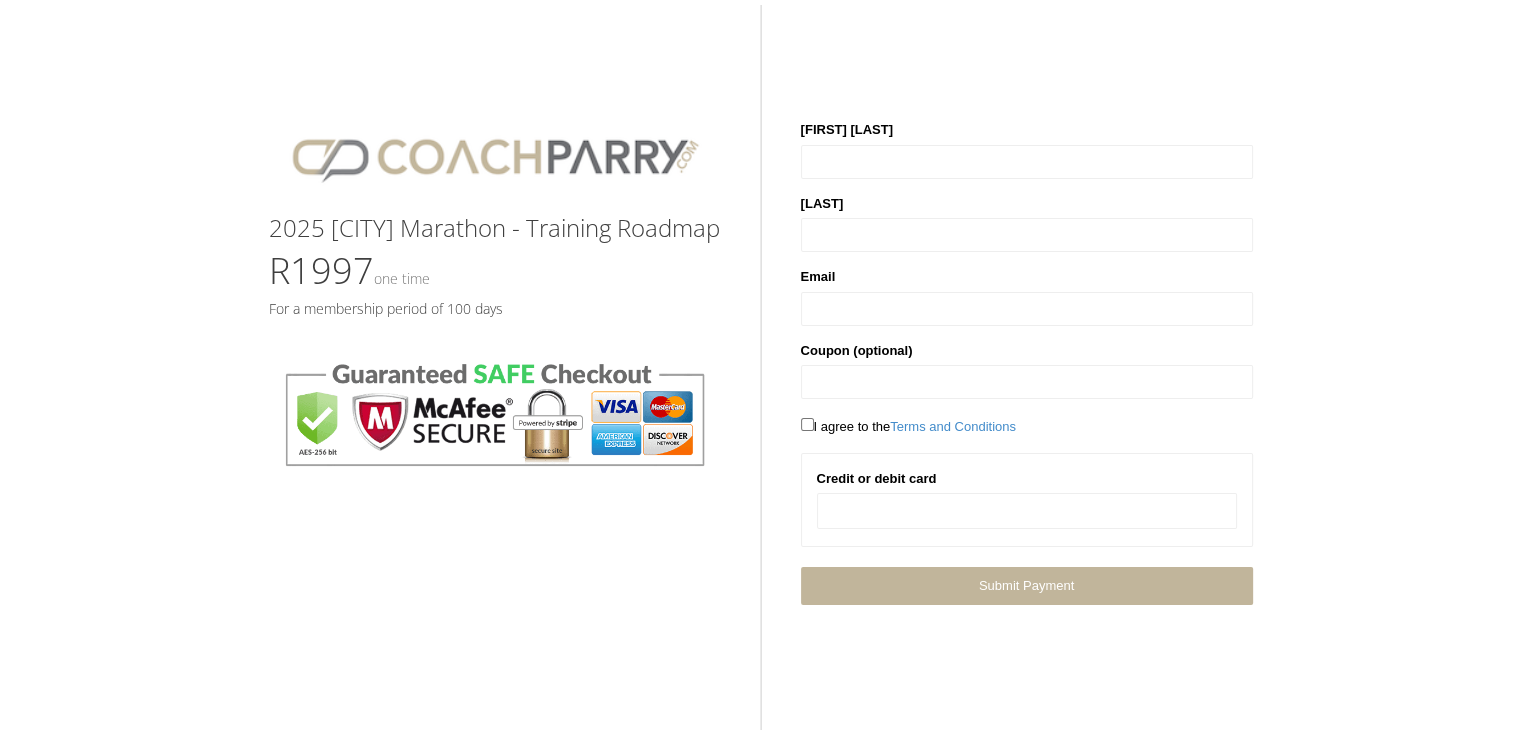click on "R1997  One time" at bounding box center (495, 271) 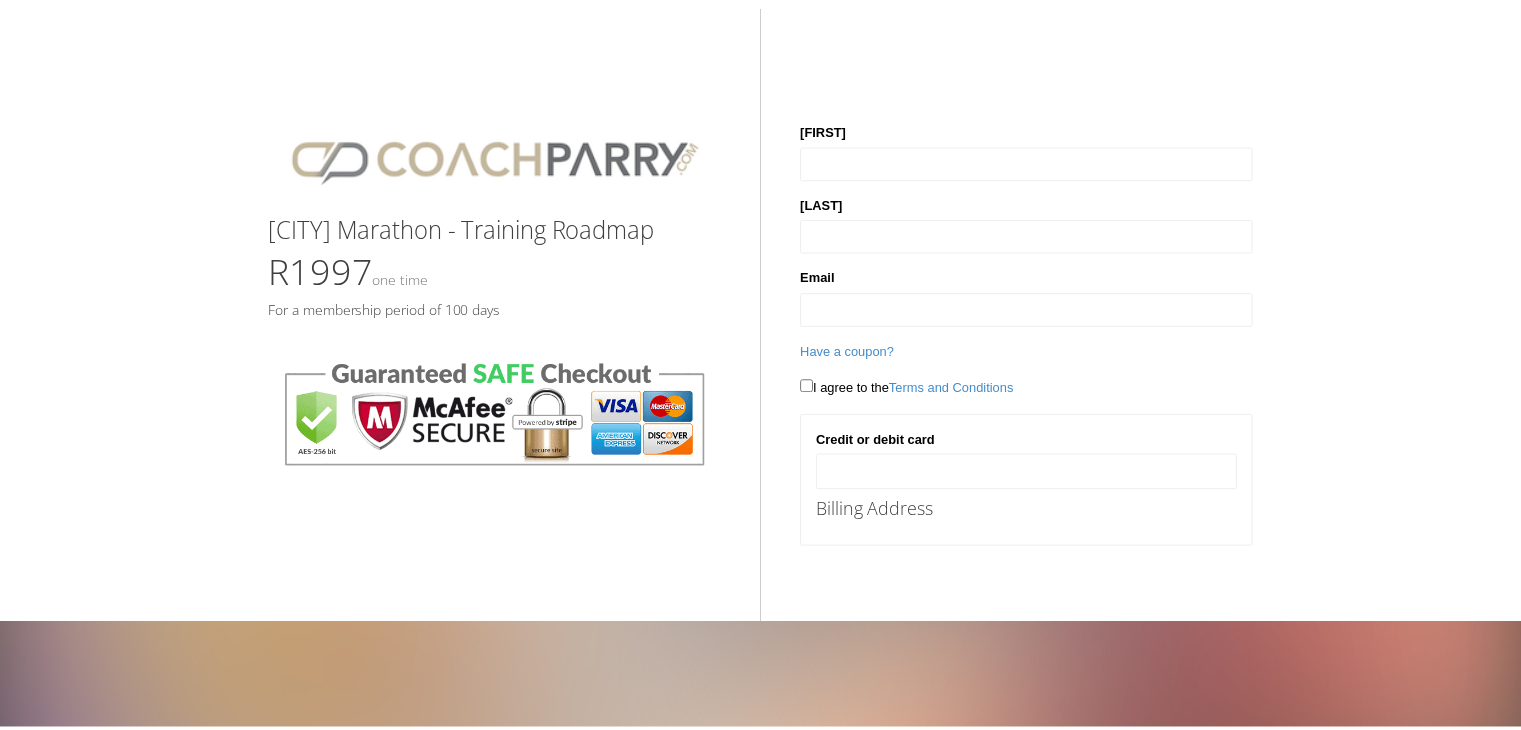 scroll, scrollTop: 0, scrollLeft: 0, axis: both 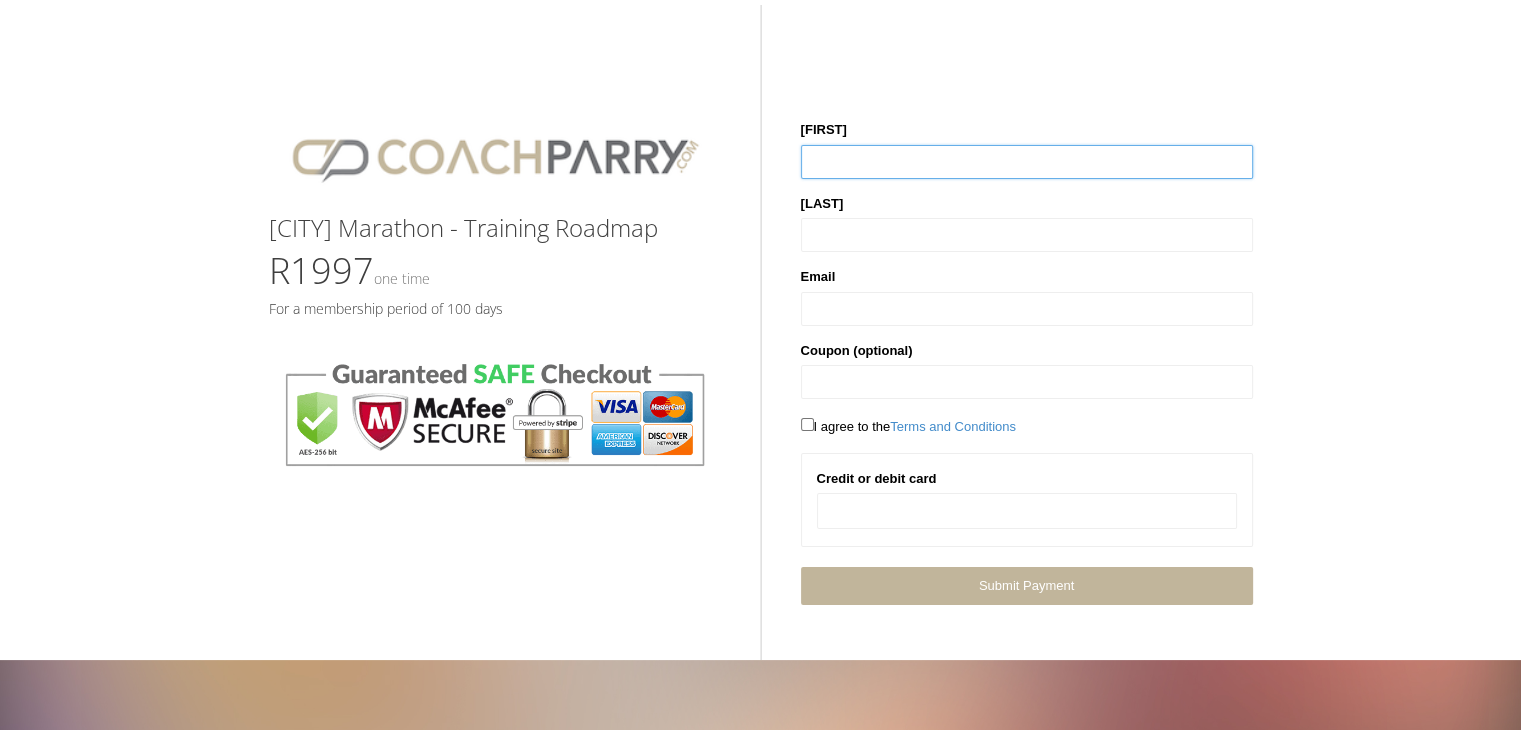 click at bounding box center (1027, 162) 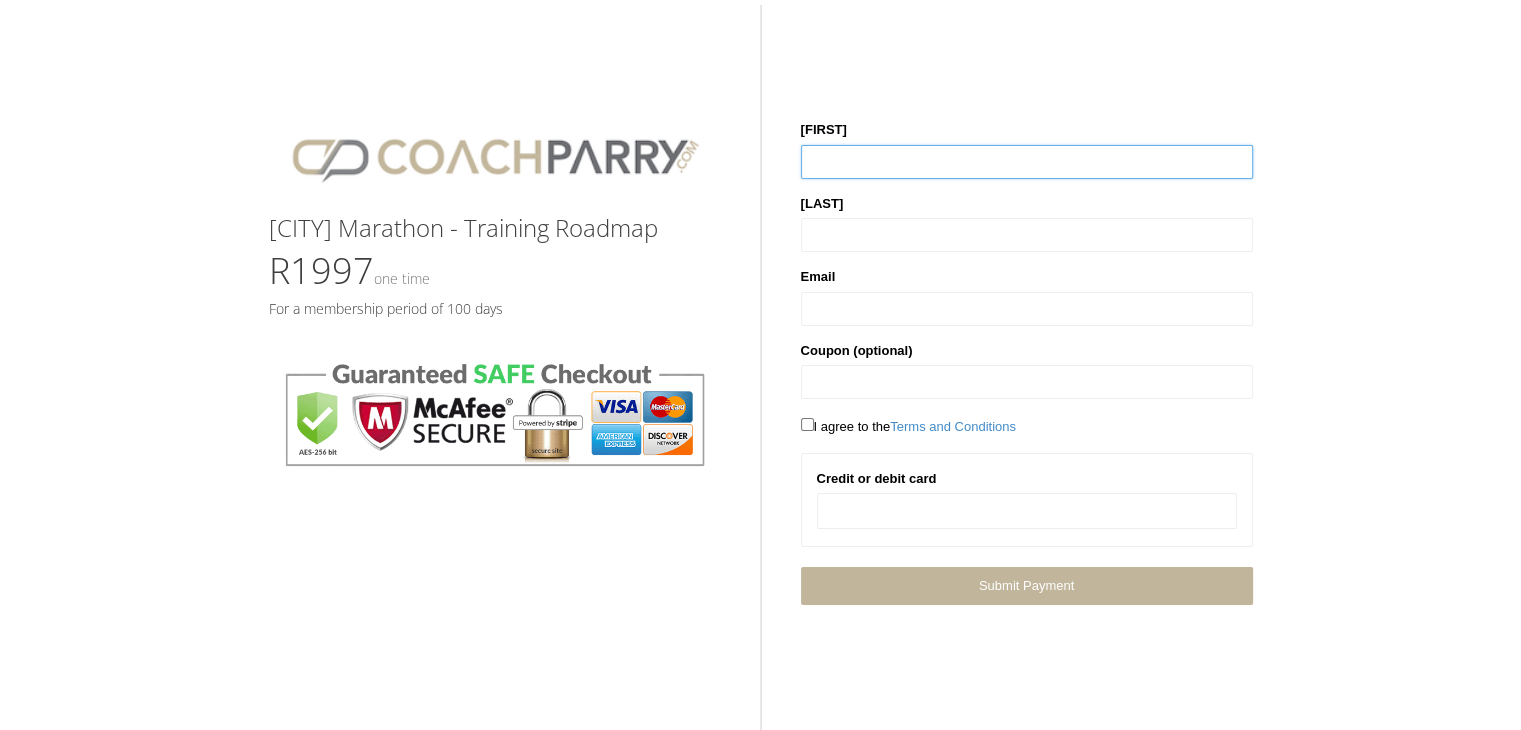 scroll, scrollTop: 0, scrollLeft: 0, axis: both 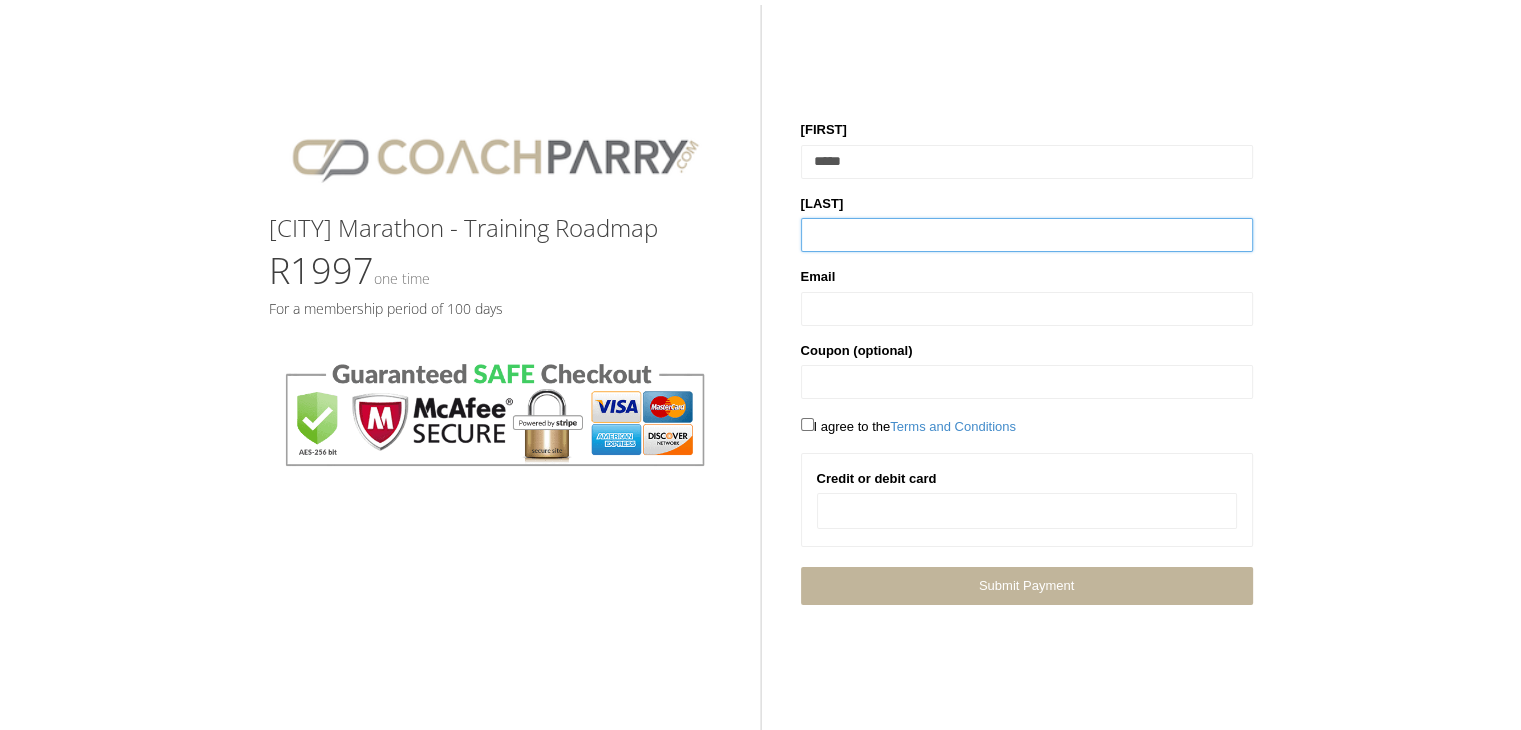 type on "****" 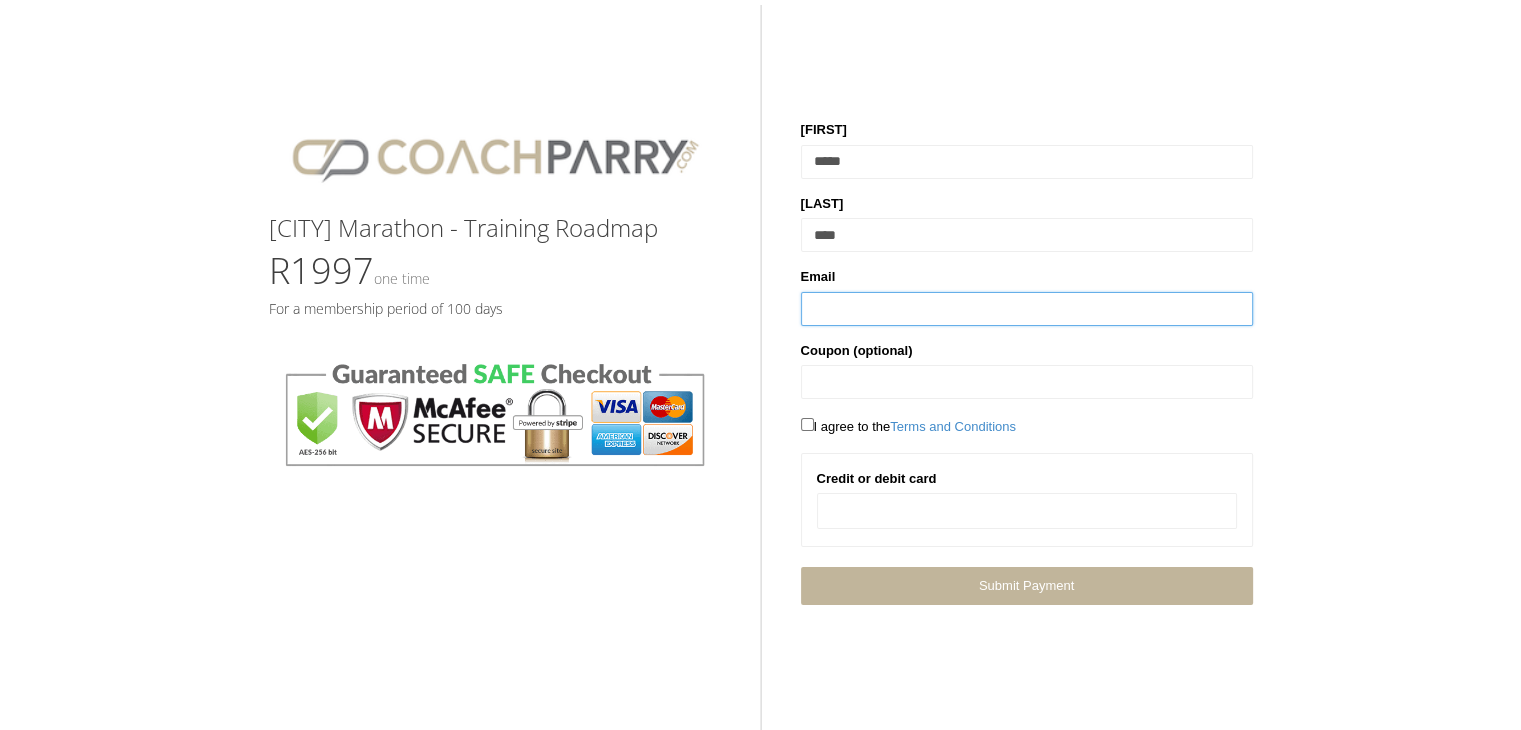 click at bounding box center [1027, 309] 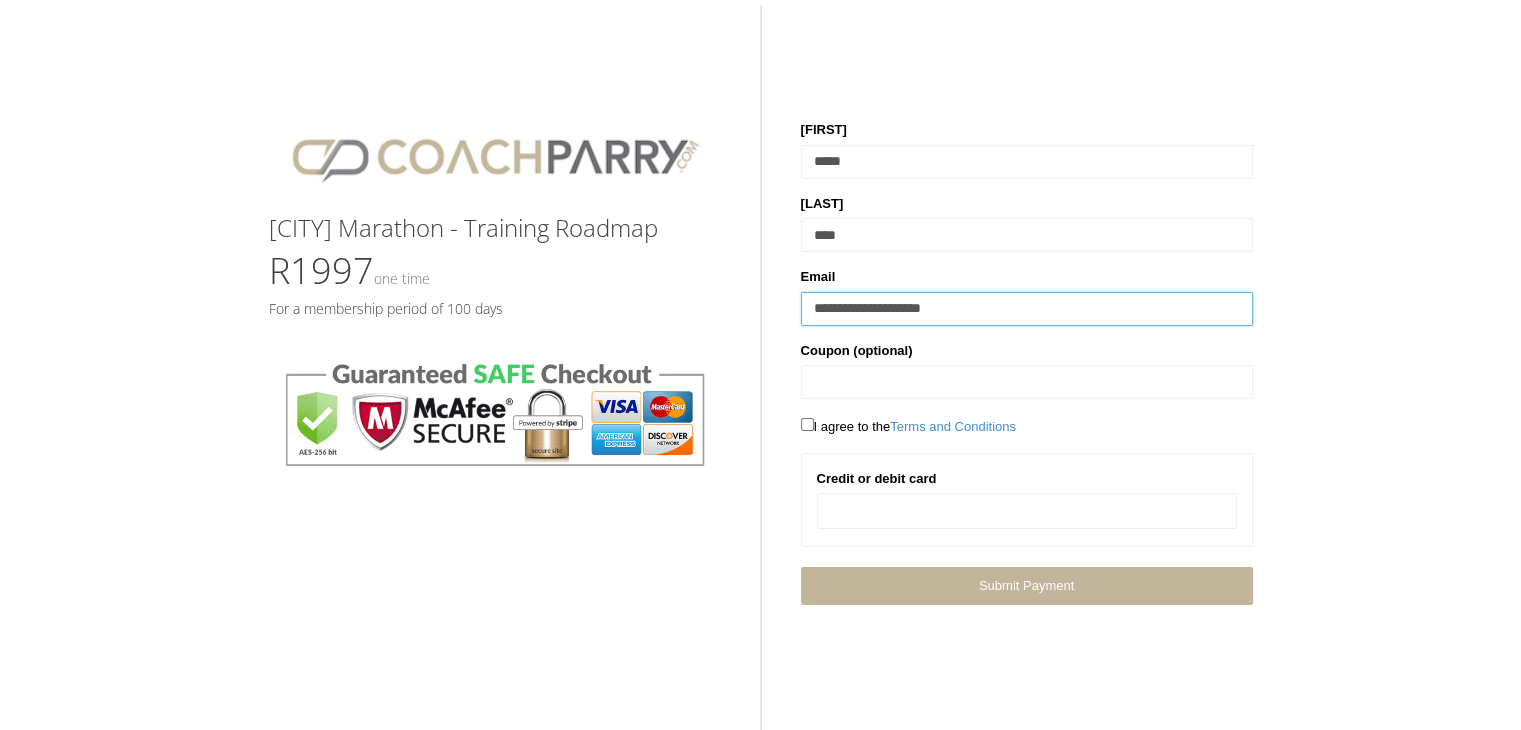type on "**********" 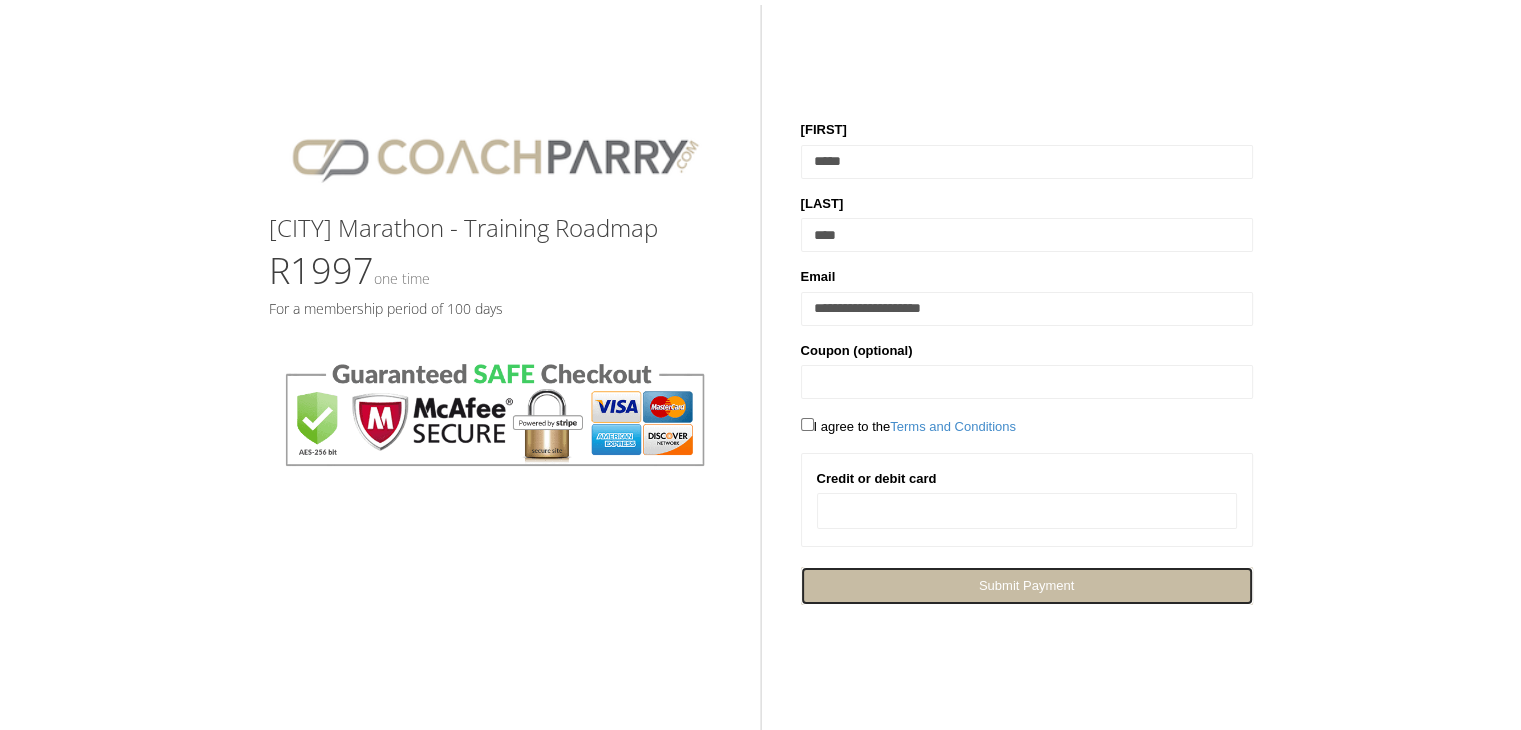 click on "Submit Payment" at bounding box center [1026, 585] 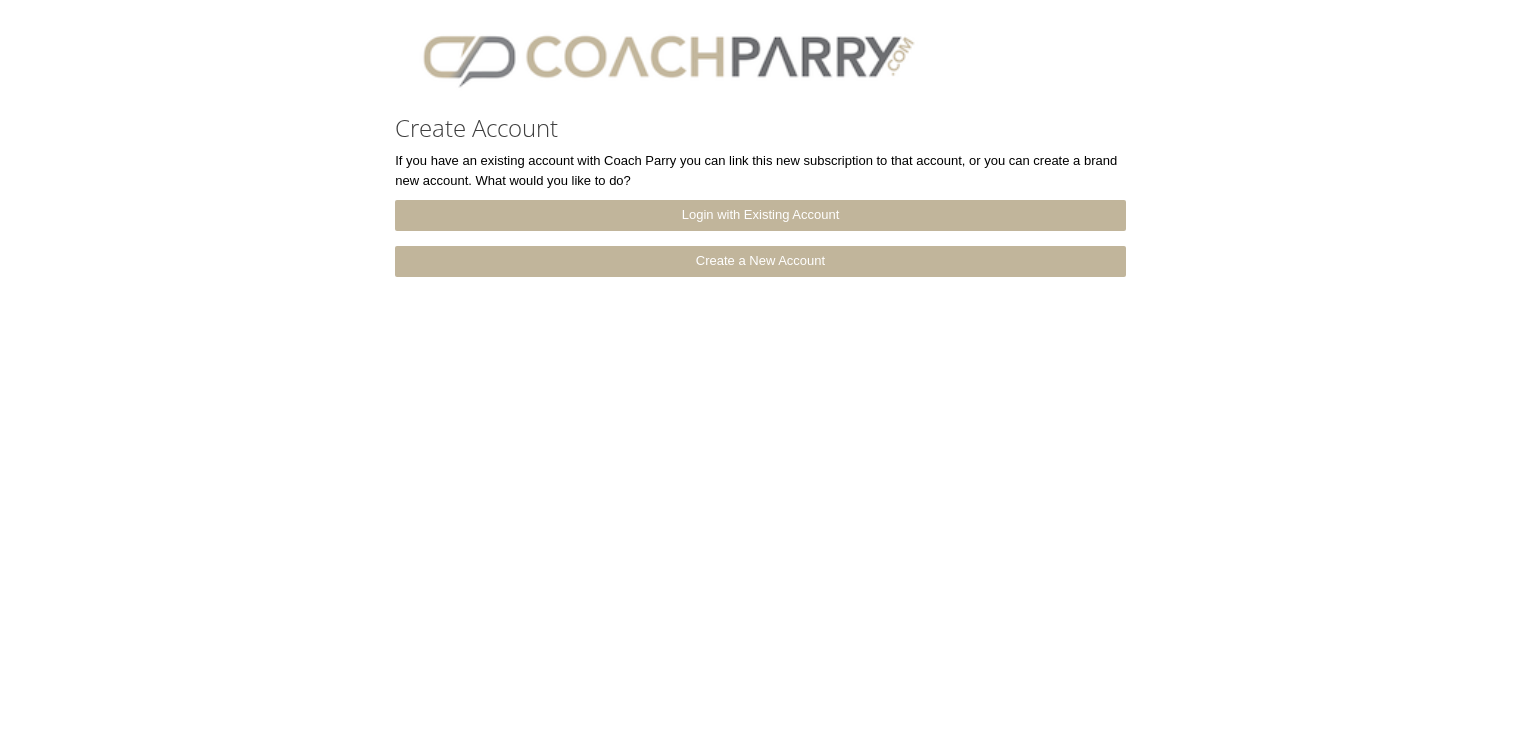 scroll, scrollTop: 0, scrollLeft: 0, axis: both 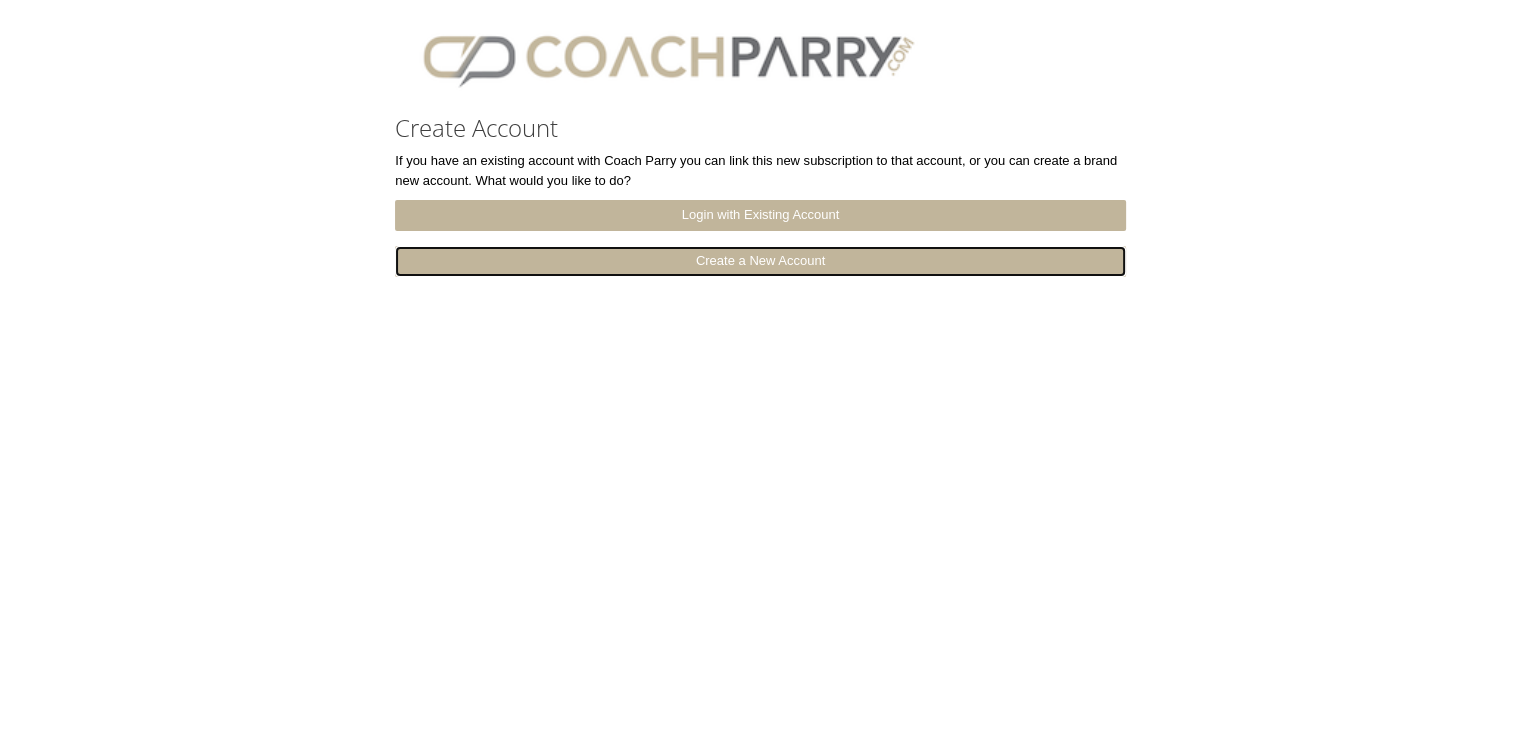 click on "Create a New Account" at bounding box center (760, 261) 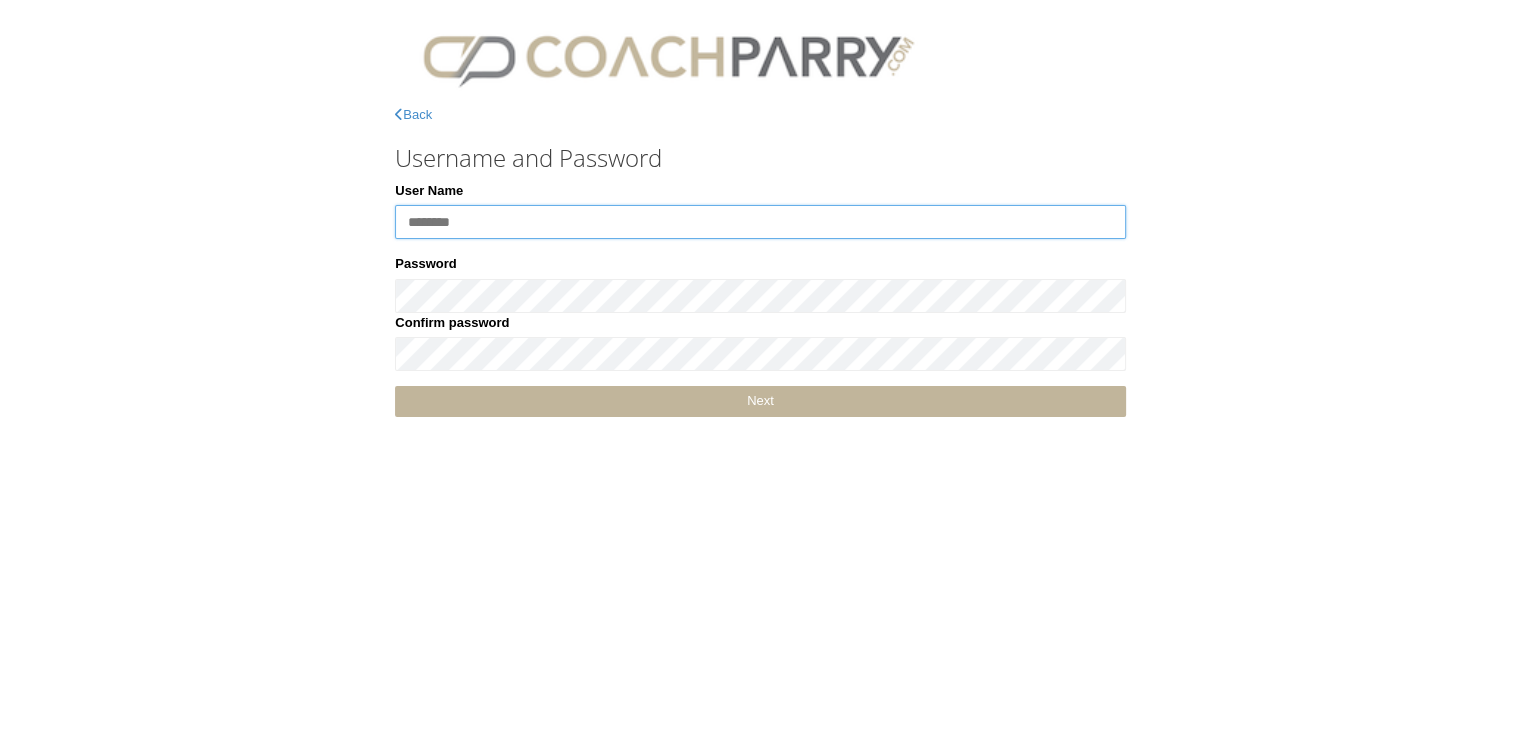 click on "User Name" at bounding box center (760, 222) 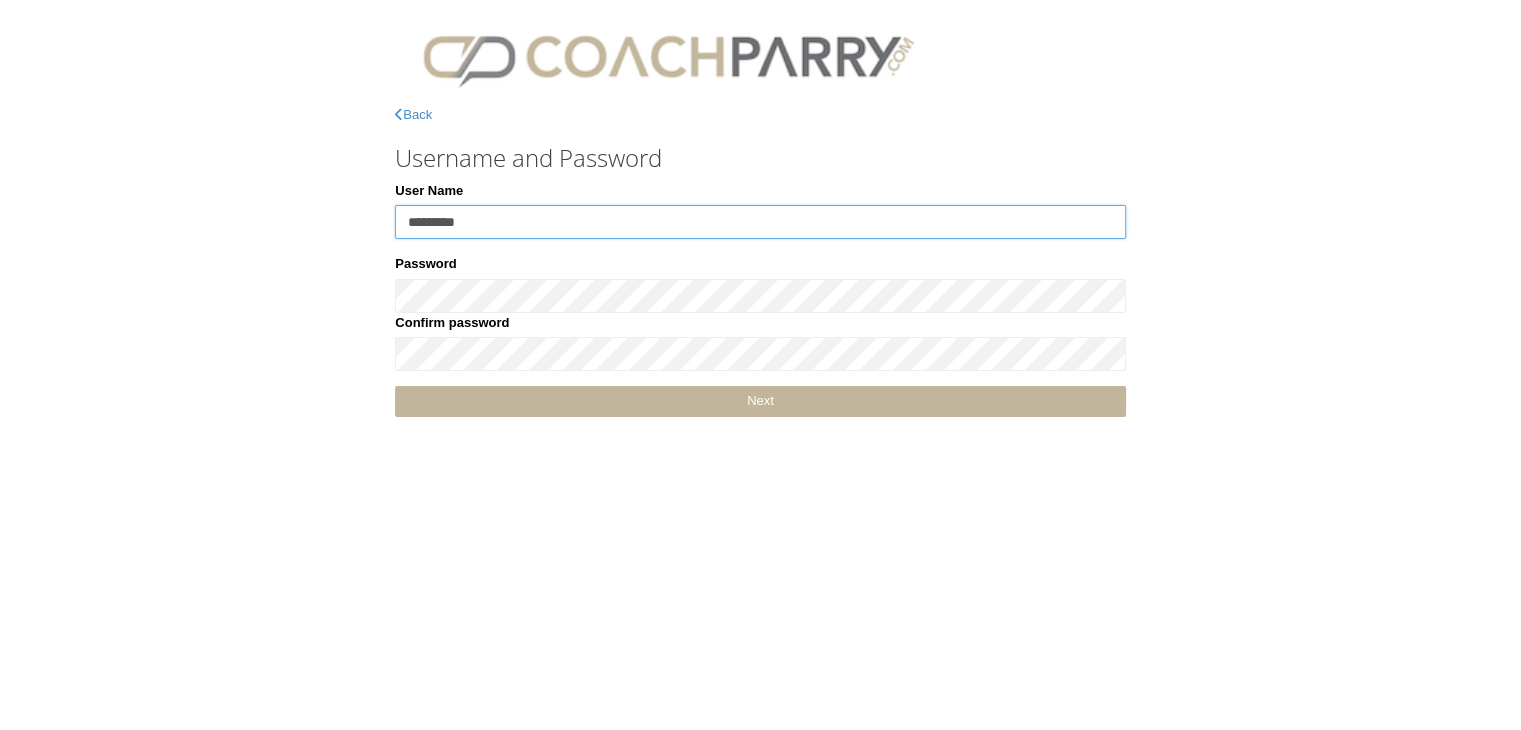 type on "*********" 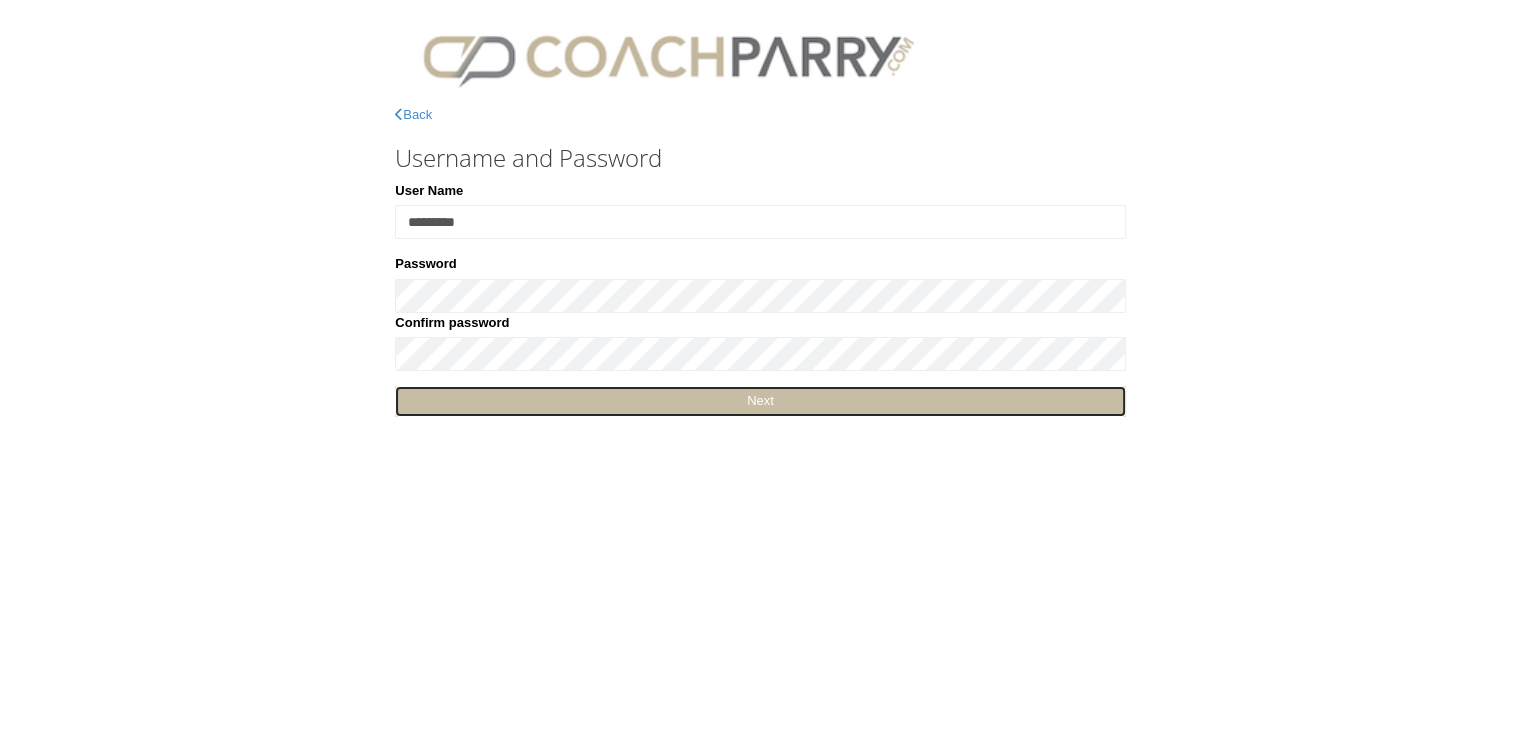 click on "Next" at bounding box center [760, 401] 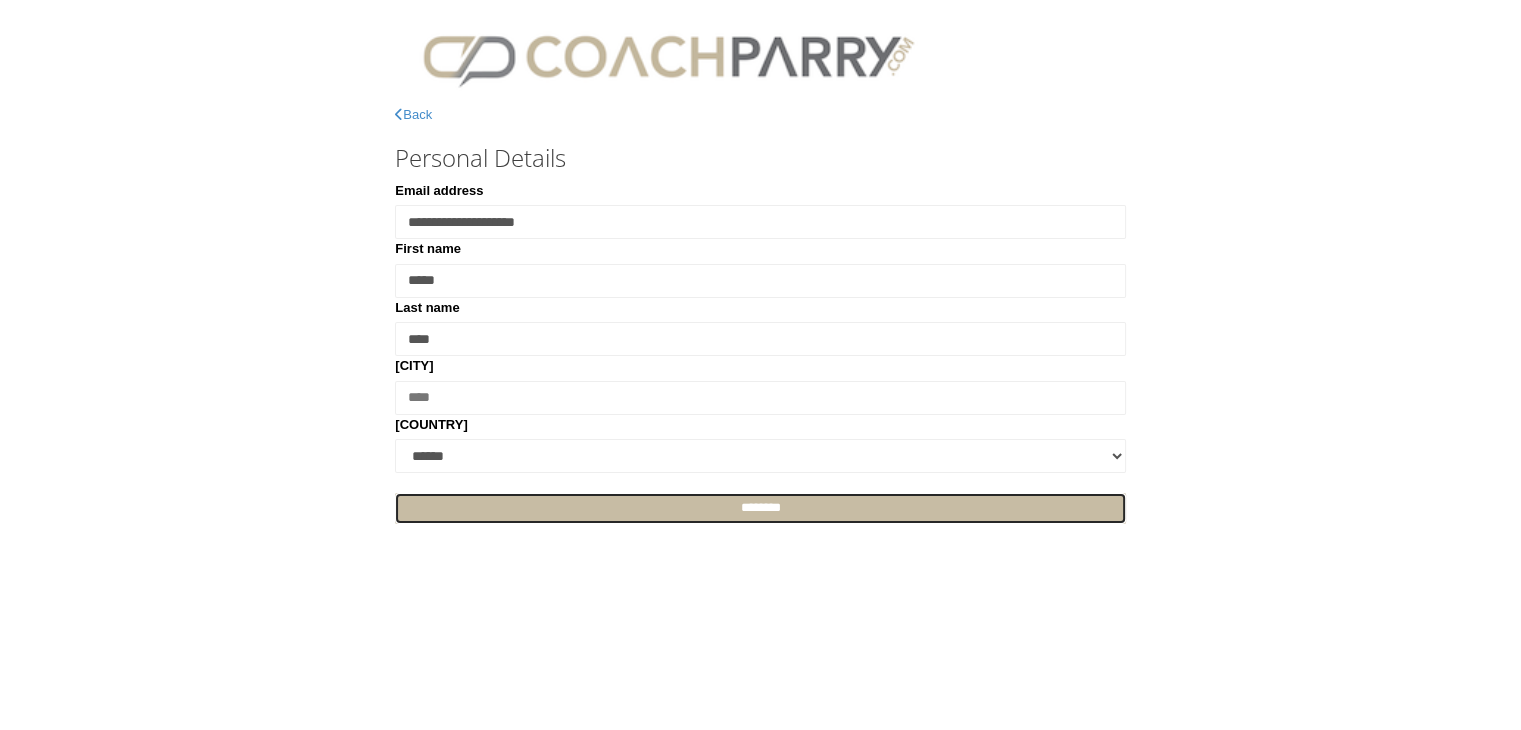 click on "********" at bounding box center (760, 508) 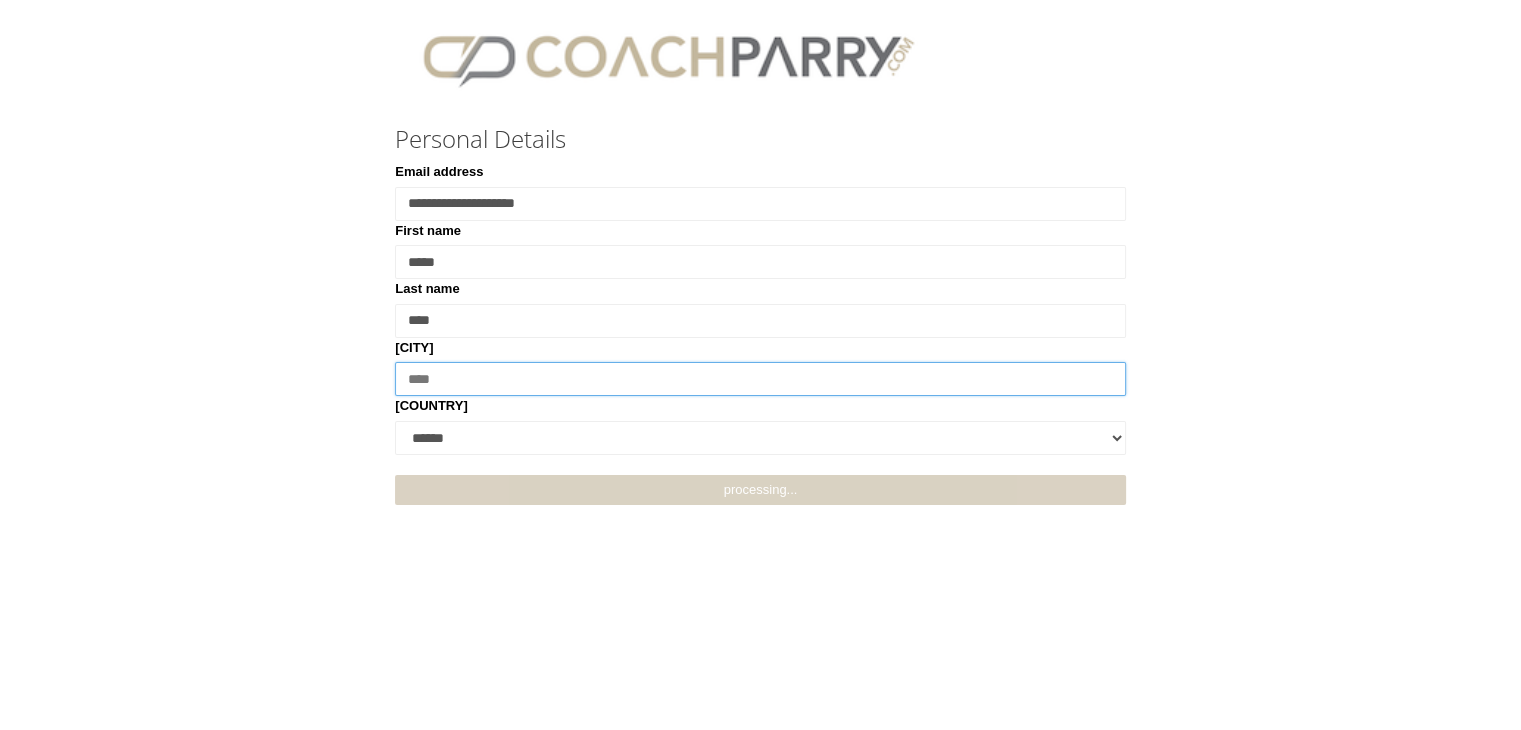 click on "[CITY]" at bounding box center (760, 379) 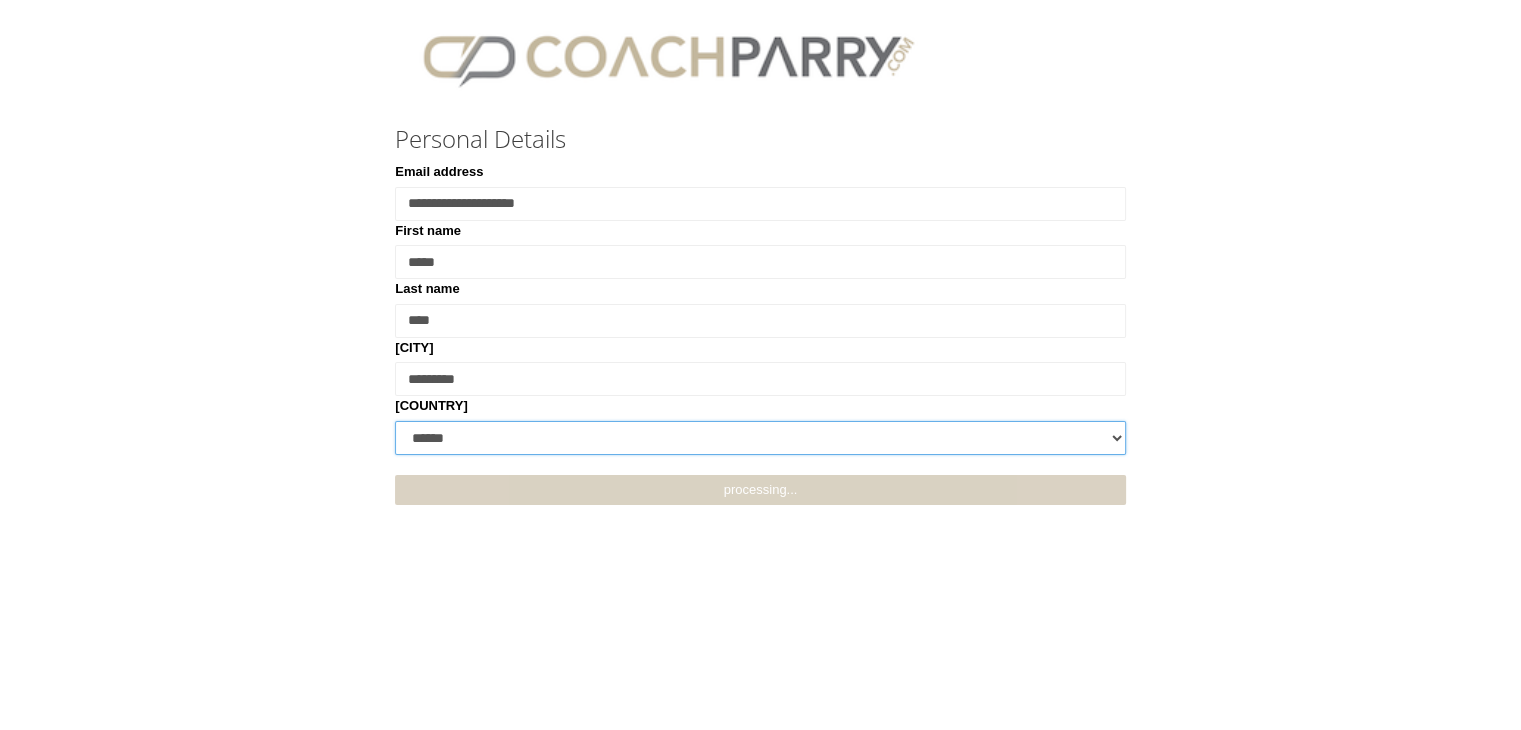 select on "**********" 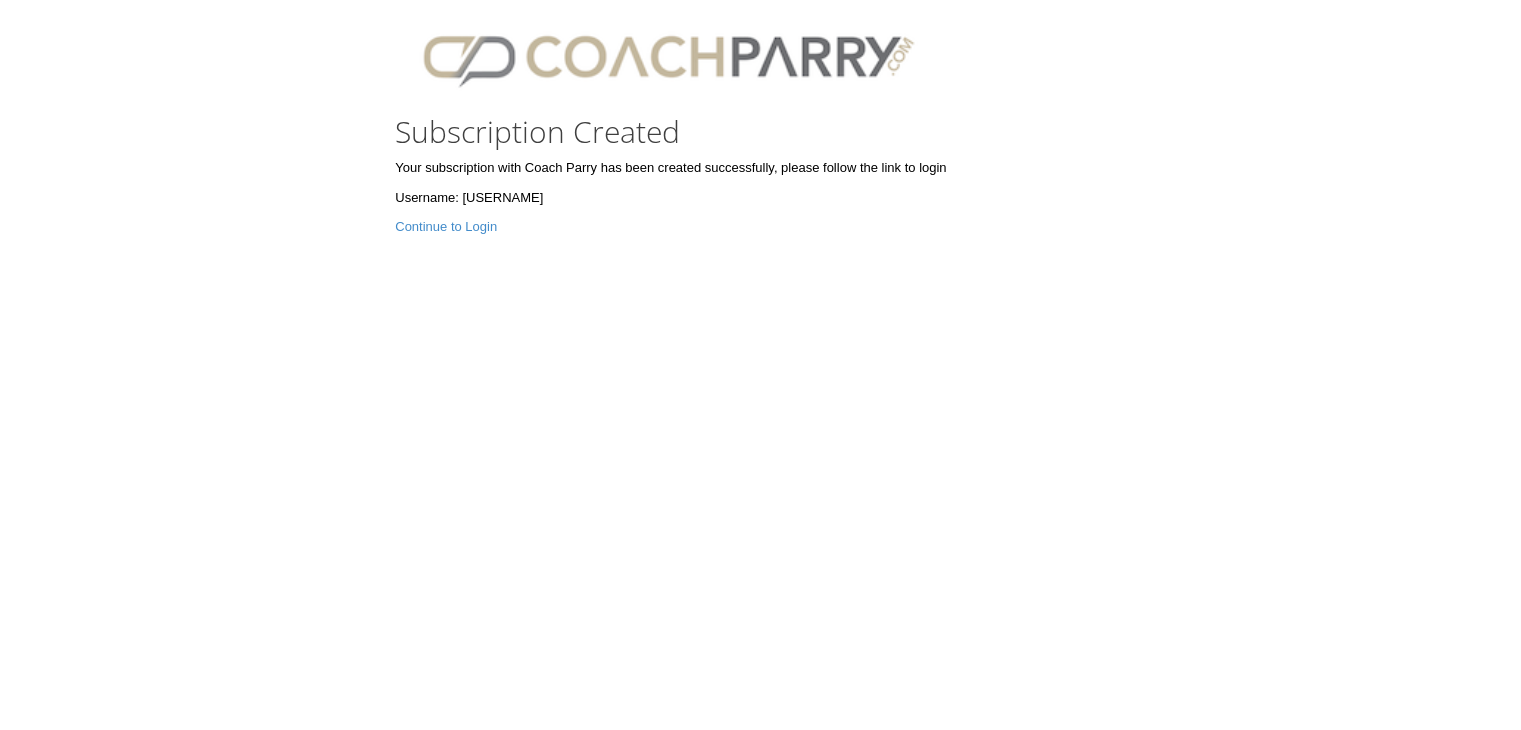 scroll, scrollTop: 0, scrollLeft: 0, axis: both 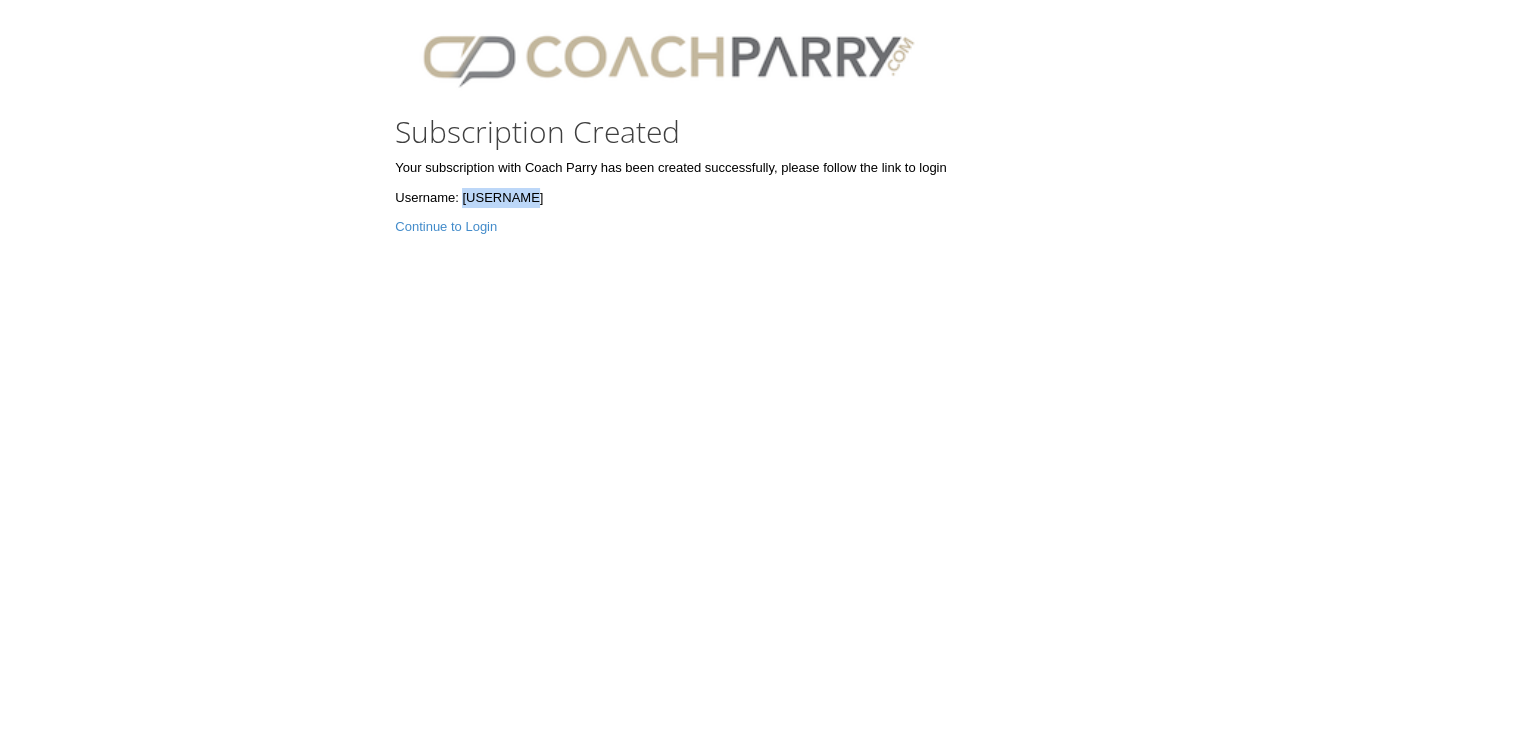 drag, startPoint x: 518, startPoint y: 196, endPoint x: 455, endPoint y: 195, distance: 63.007935 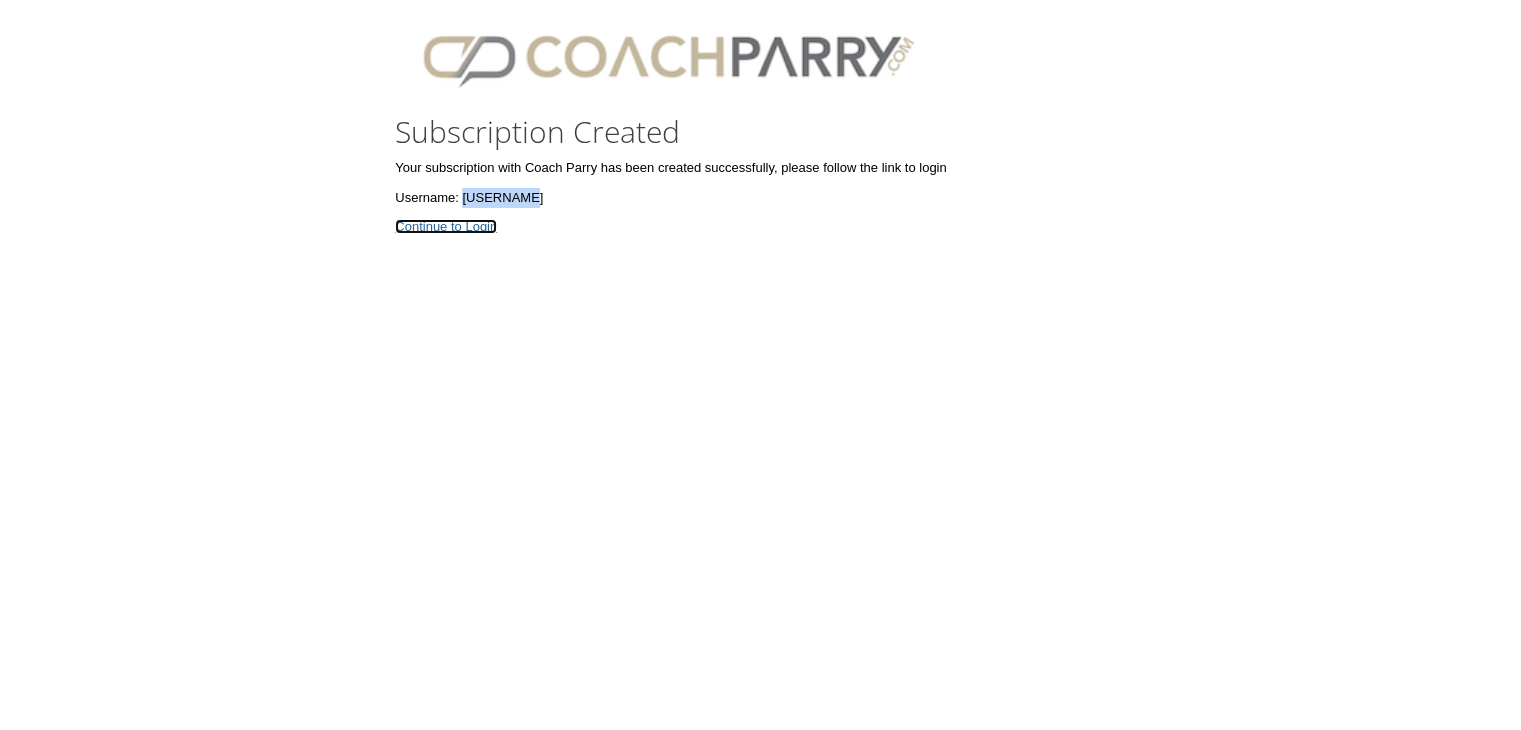 click on "Continue to Login" at bounding box center [446, 226] 